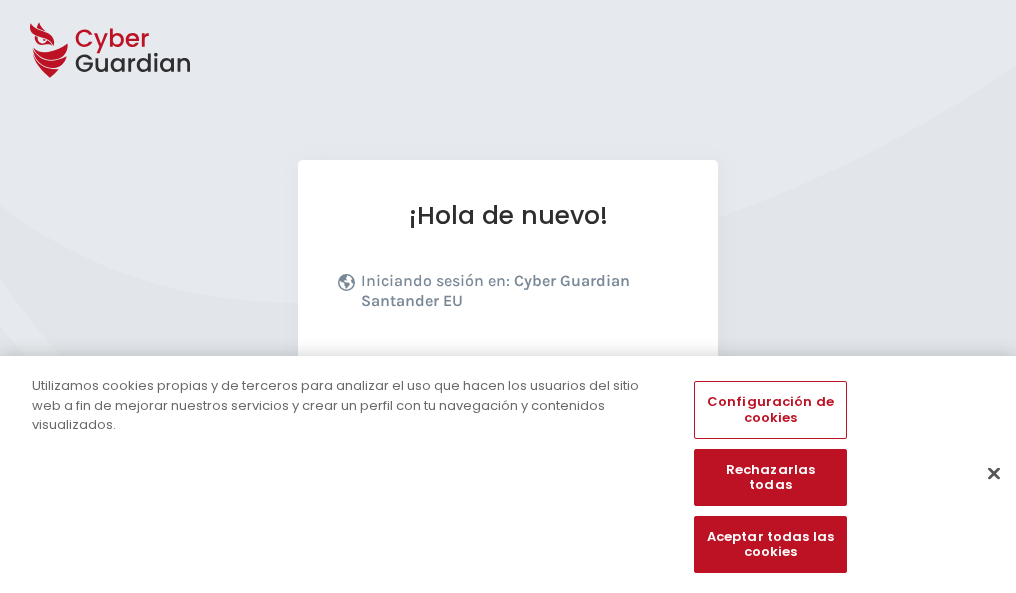 scroll, scrollTop: 245, scrollLeft: 0, axis: vertical 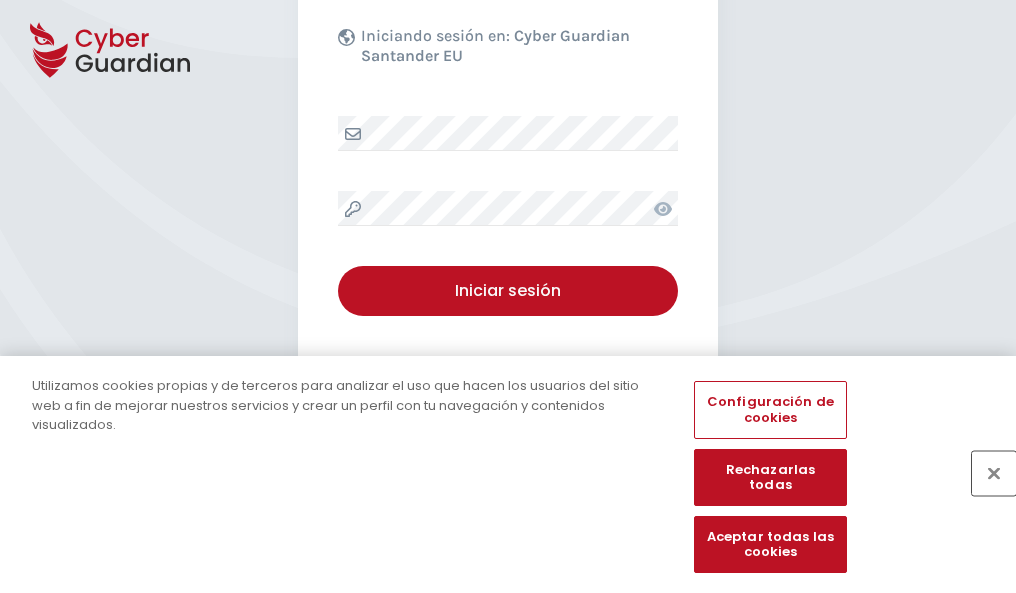click at bounding box center [994, 473] 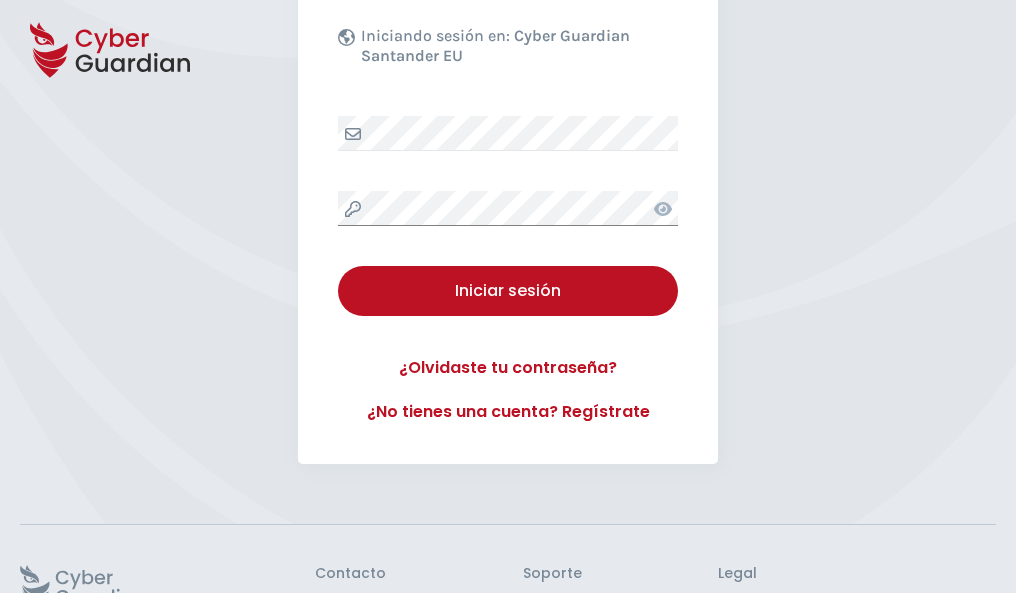 scroll, scrollTop: 389, scrollLeft: 0, axis: vertical 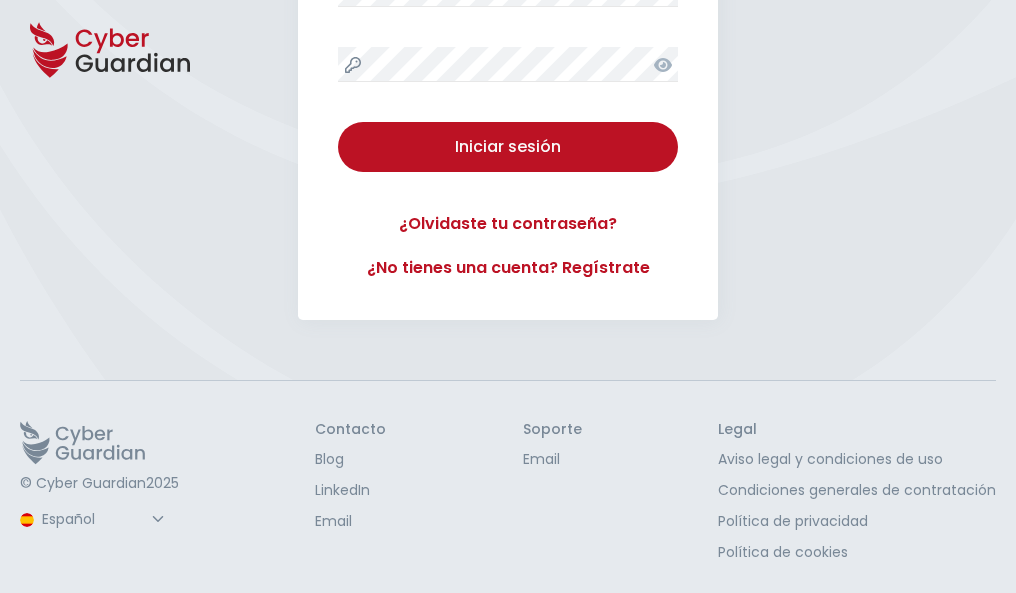 type 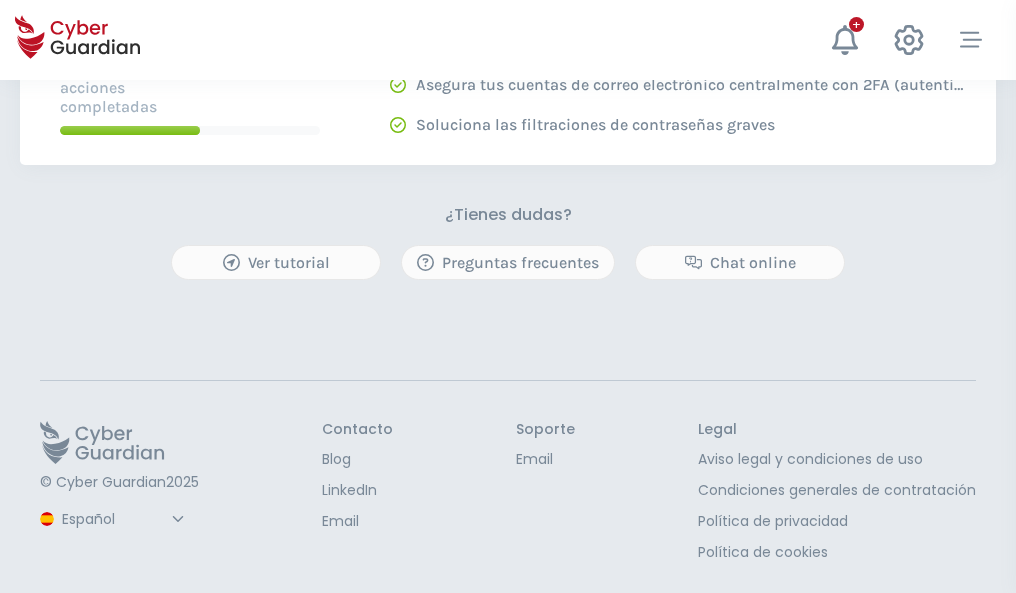 scroll, scrollTop: 0, scrollLeft: 0, axis: both 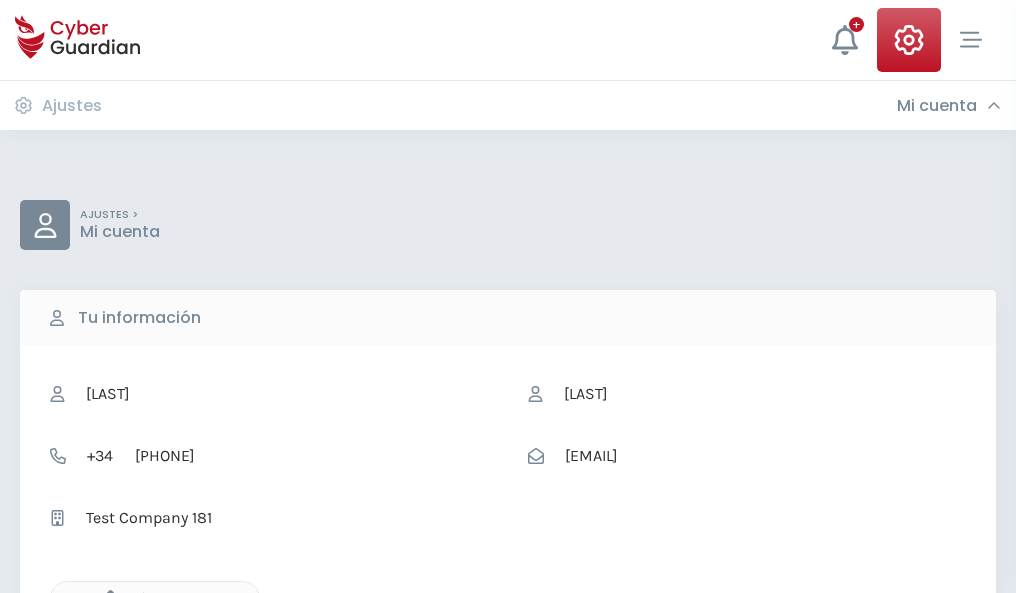 click 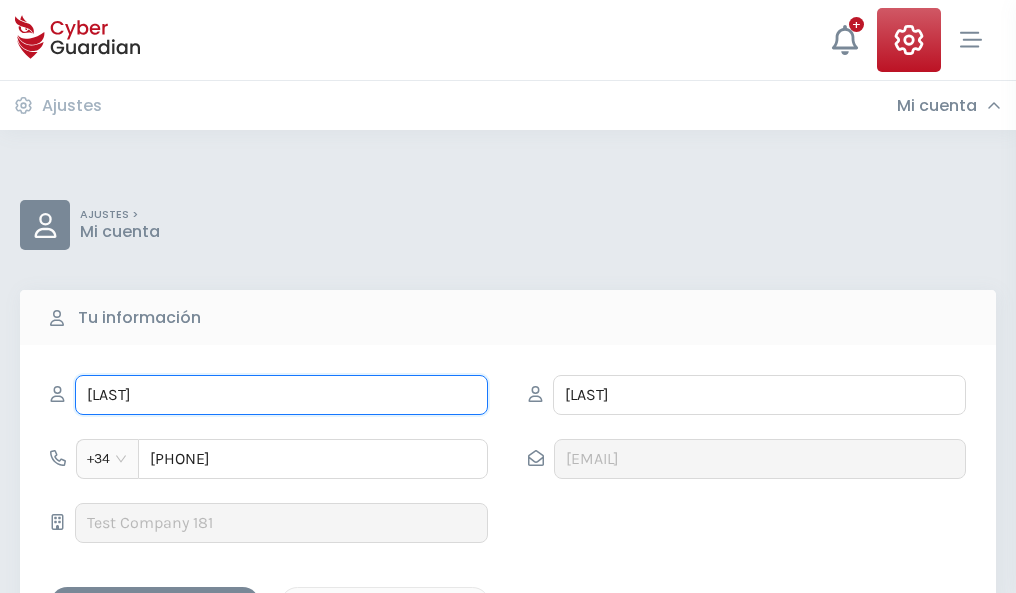 click on "LOURDES" at bounding box center (281, 395) 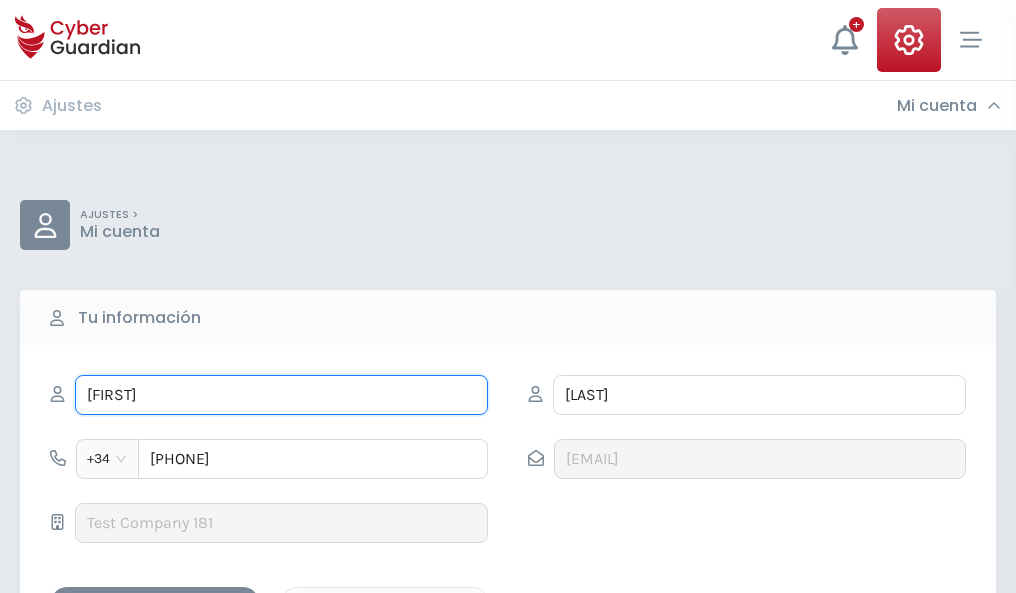 type on "Florentino" 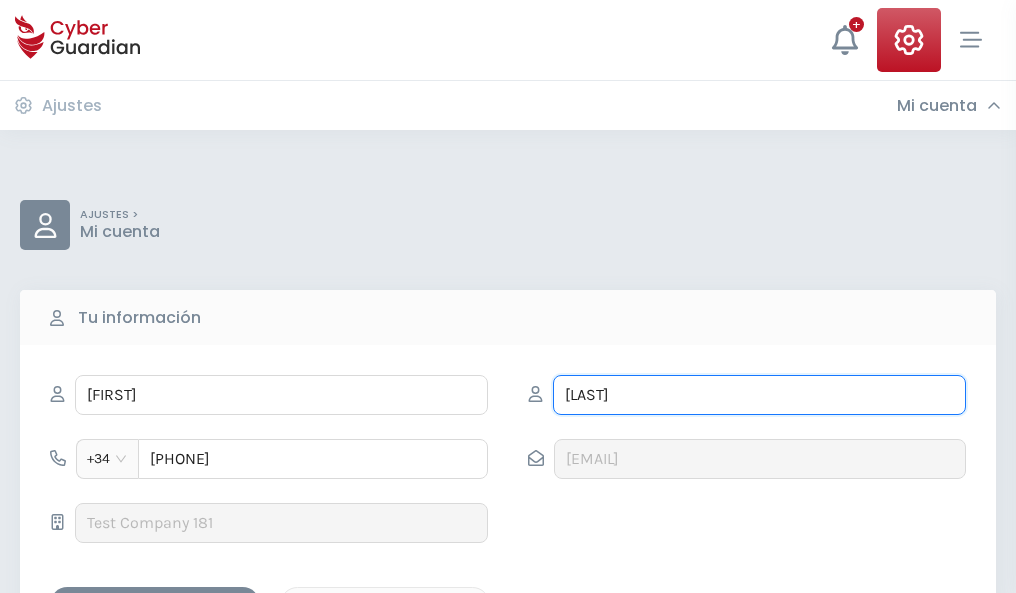 click on "FABRA" at bounding box center (759, 395) 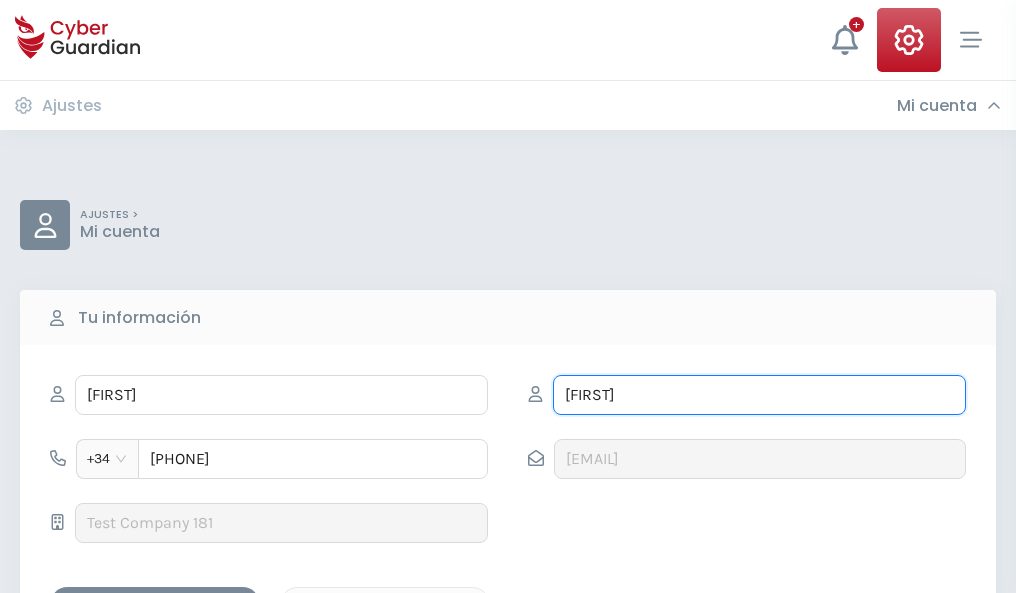 type on "Marco" 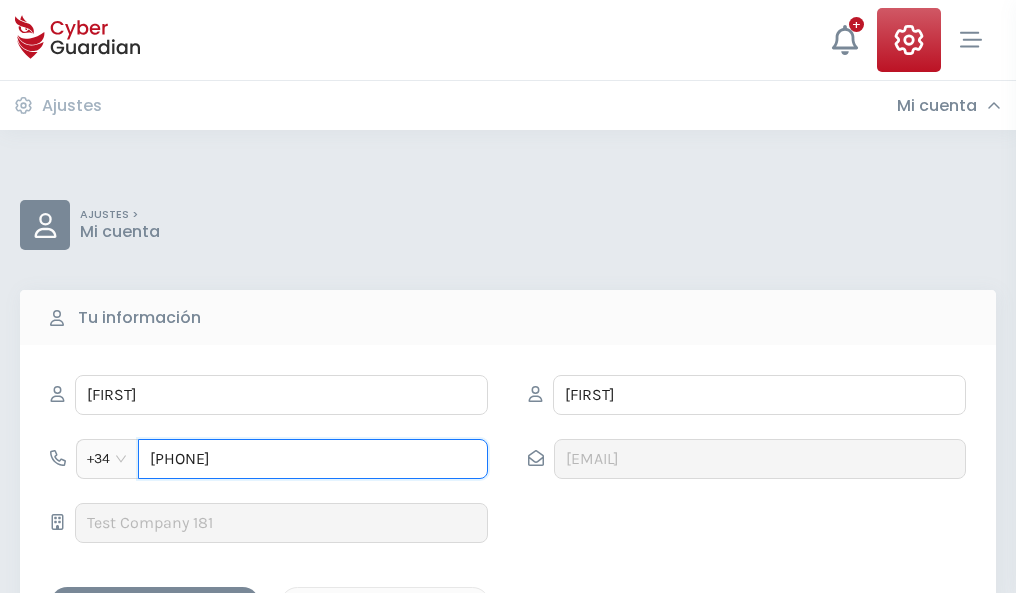 click on "844388991" at bounding box center (313, 459) 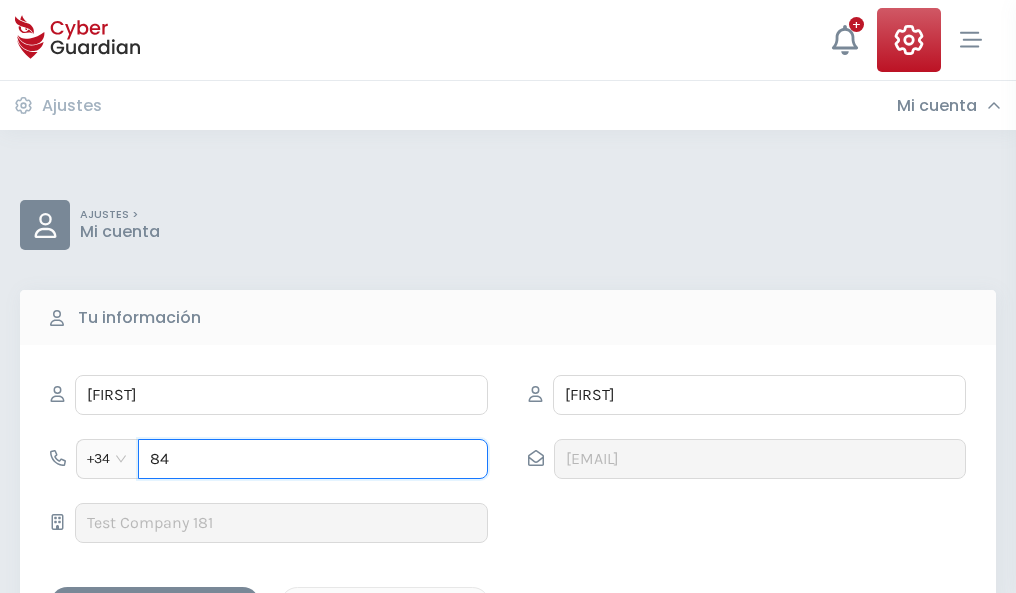 type on "8" 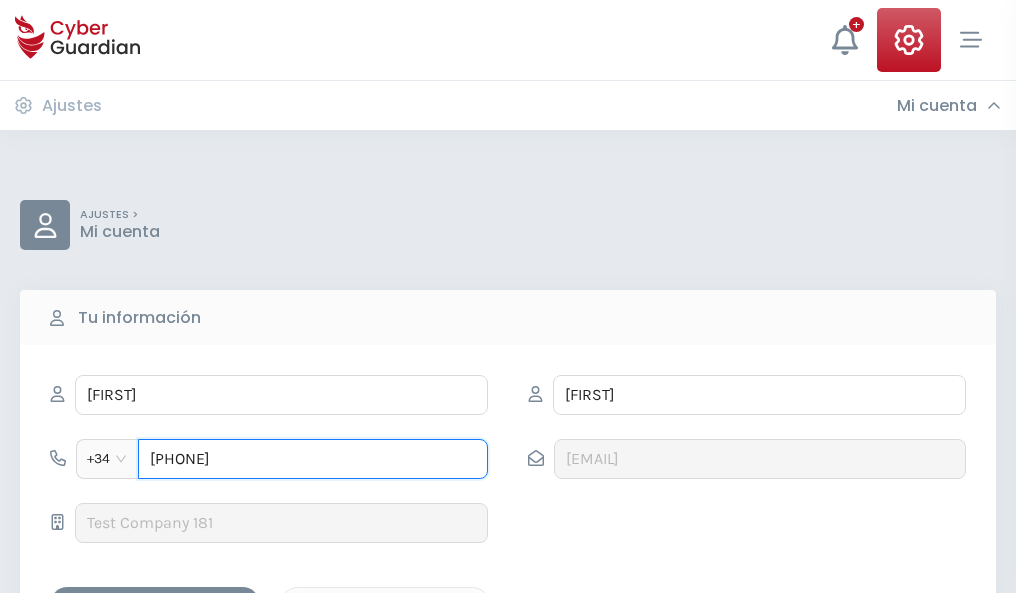 type on "985661450" 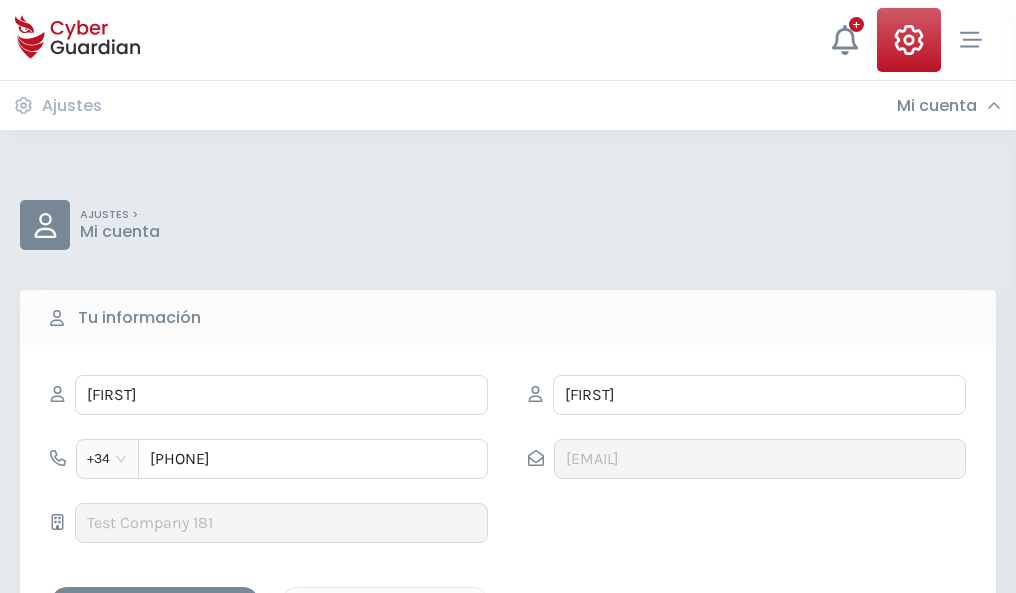 click on "Guardar cambios" at bounding box center (155, 604) 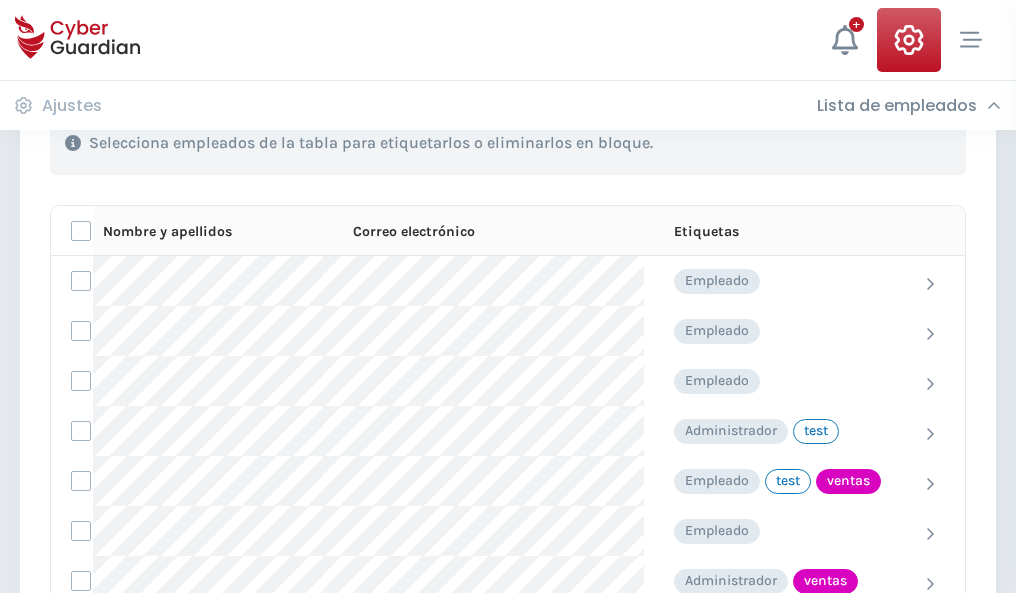 scroll, scrollTop: 906, scrollLeft: 0, axis: vertical 